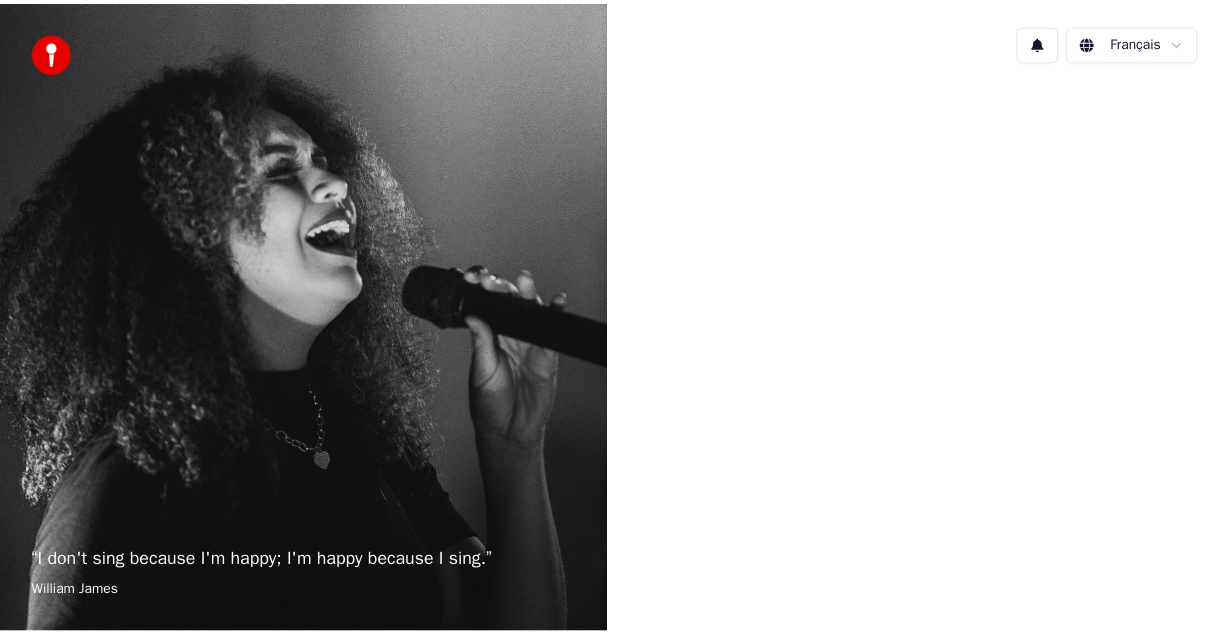 scroll, scrollTop: 0, scrollLeft: 0, axis: both 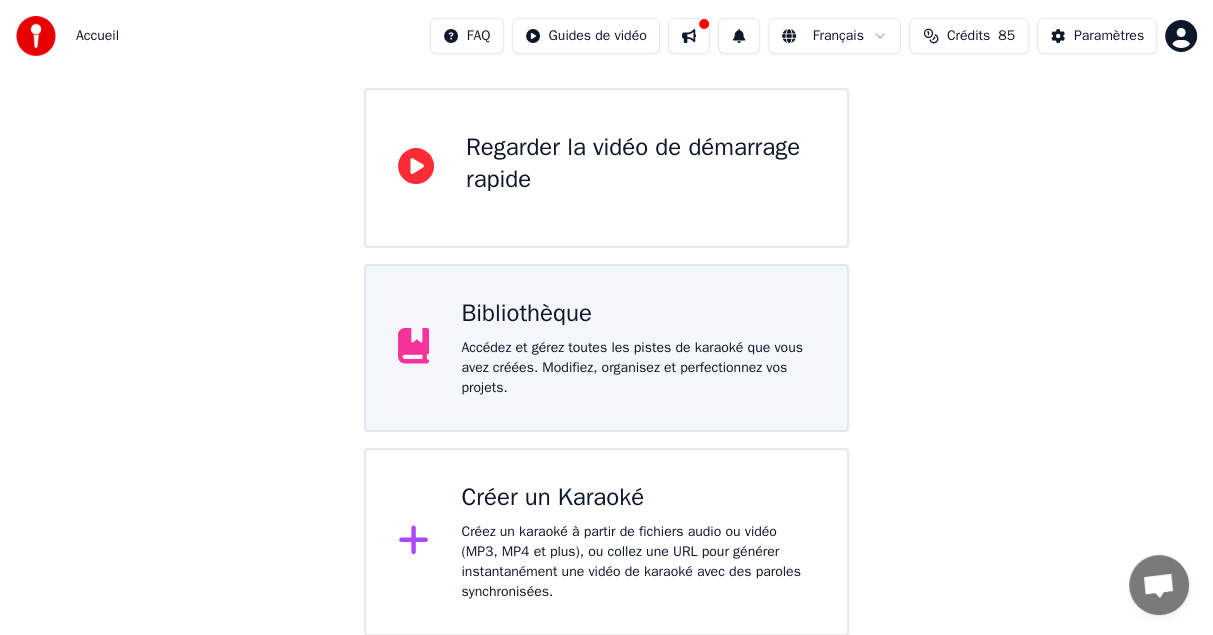 click on "Bibliothèque Accédez et gérez toutes les pistes de karaoké que vous avez créées. Modifiez, organisez et perfectionnez vos projets." at bounding box center [640, 168] 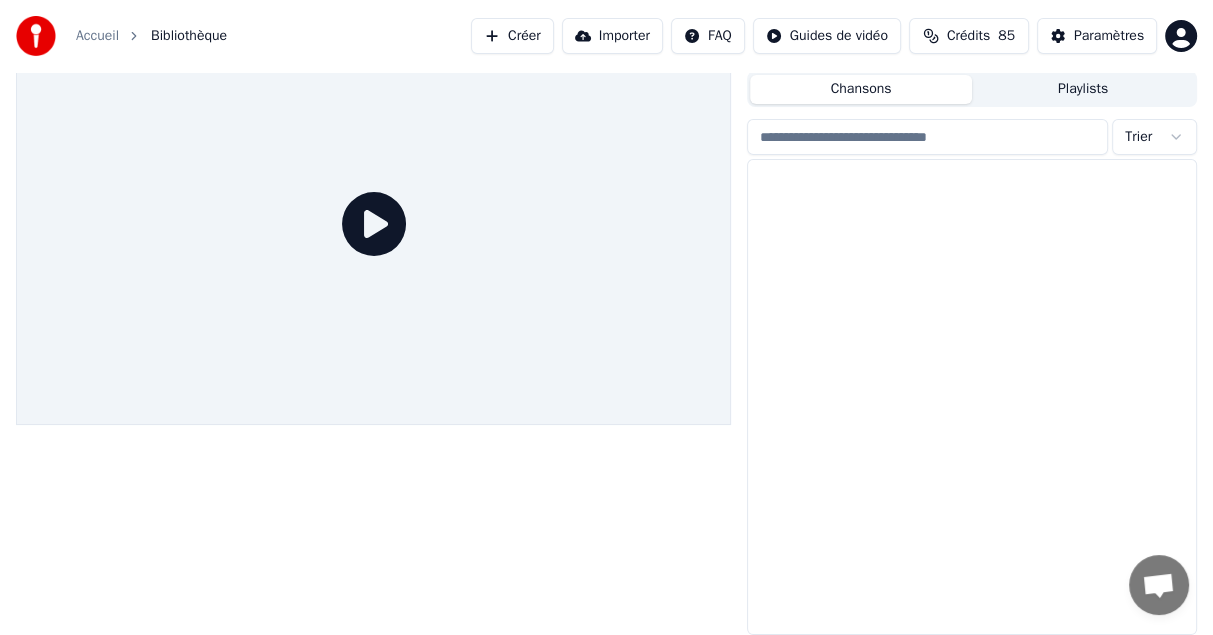 scroll, scrollTop: 49, scrollLeft: 0, axis: vertical 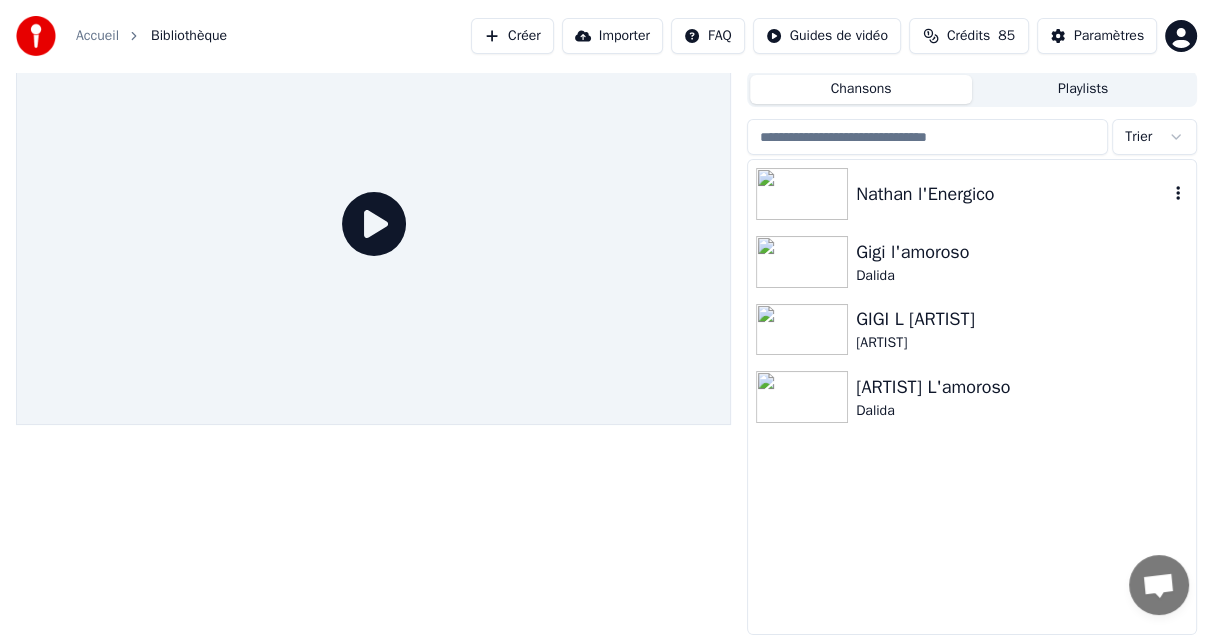 click on "Nathan l'Energico" at bounding box center [1012, 194] 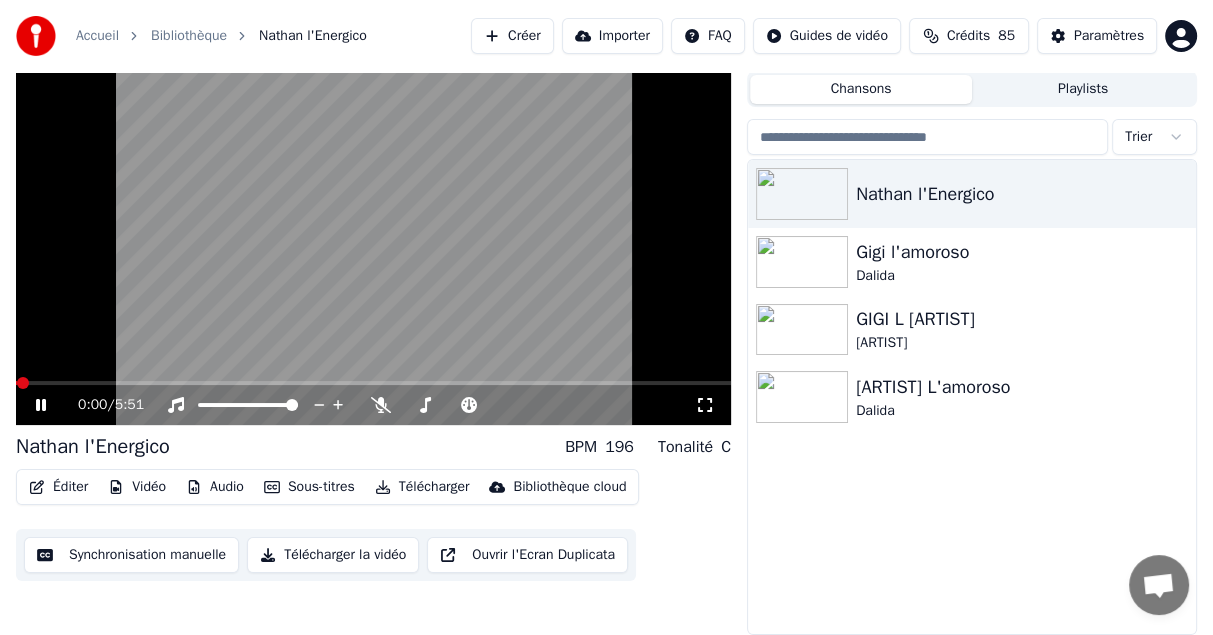 click on "Synchronisation manuelle" at bounding box center [131, 555] 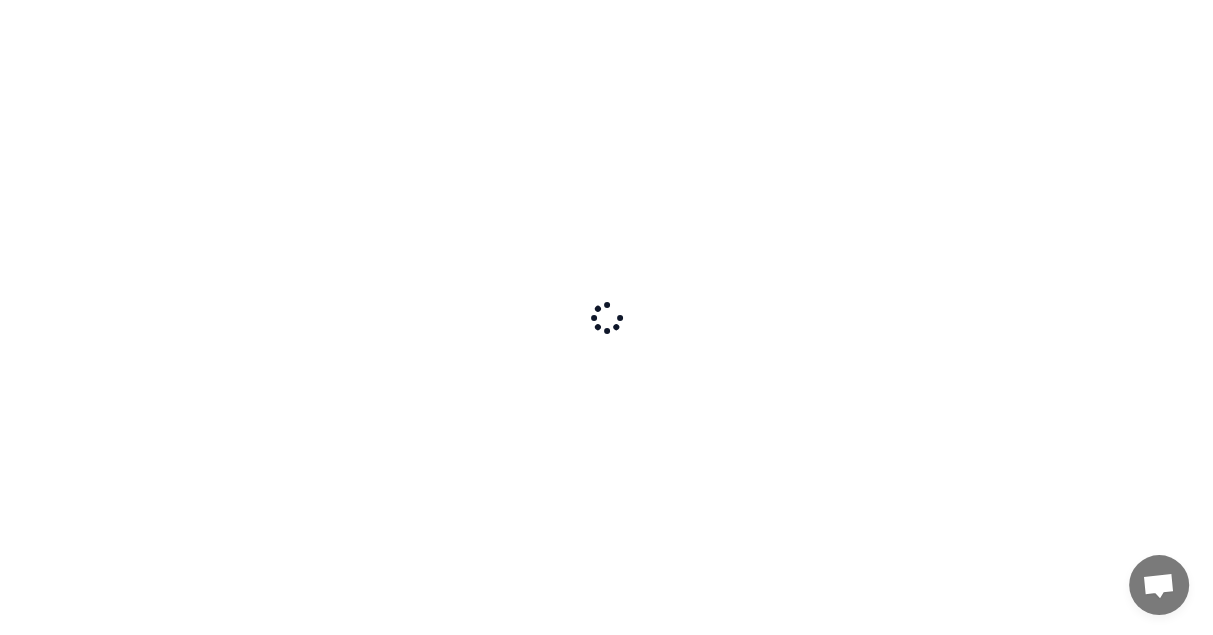scroll, scrollTop: 0, scrollLeft: 0, axis: both 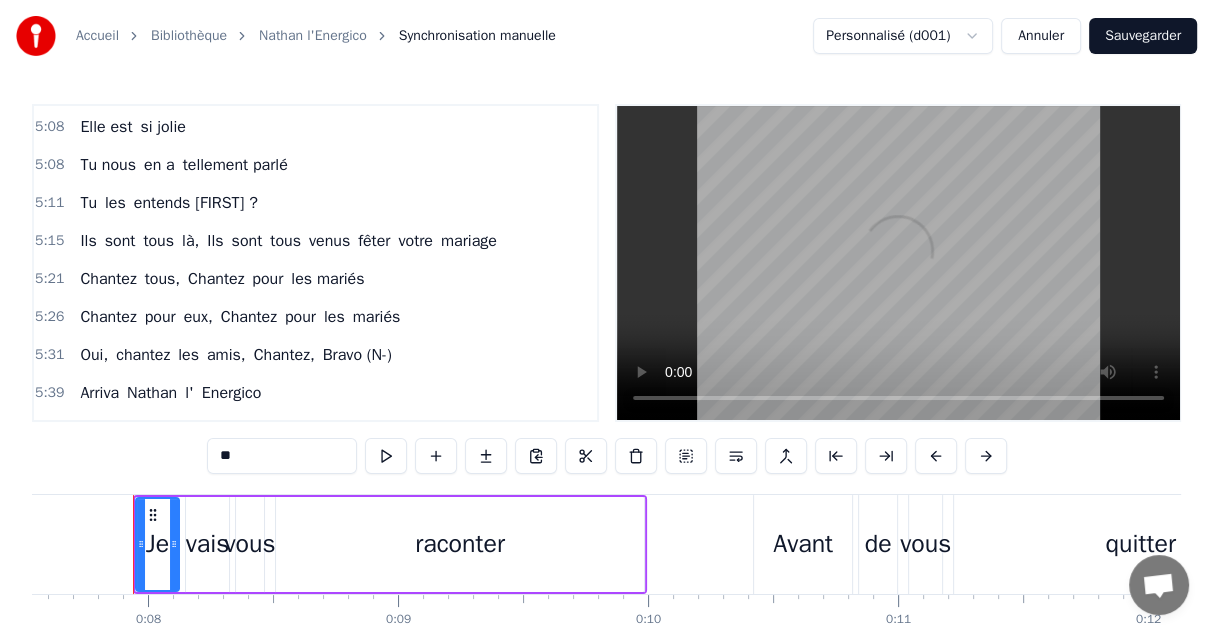 click on "Vent" at bounding box center [95, 431] 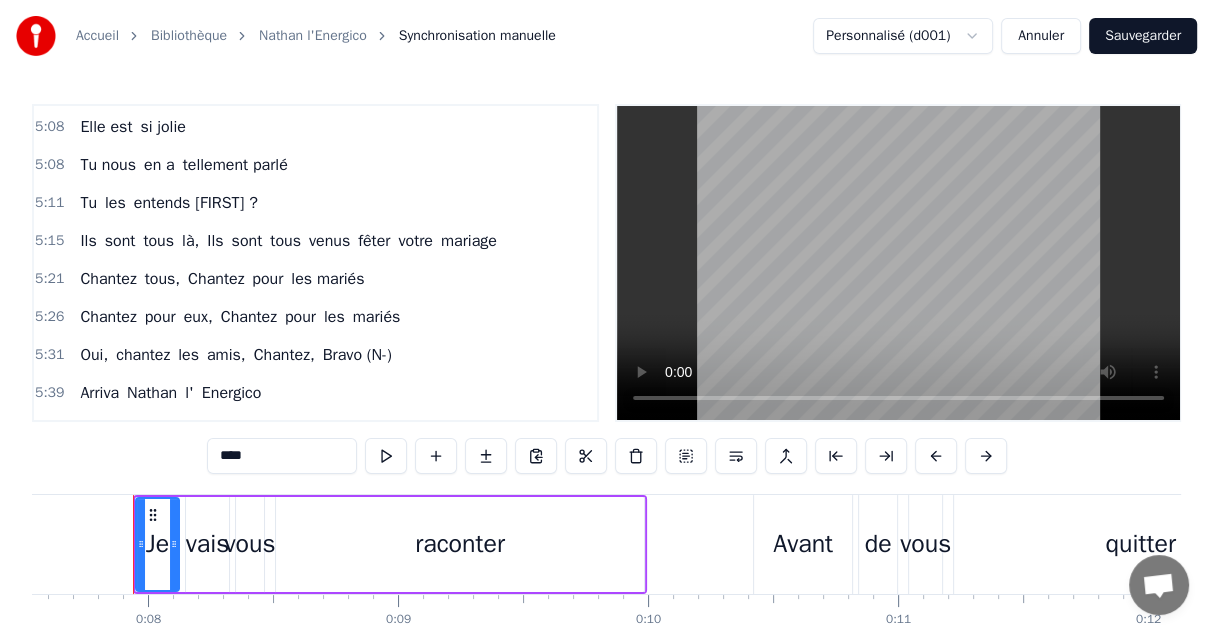 scroll, scrollTop: 46, scrollLeft: 0, axis: vertical 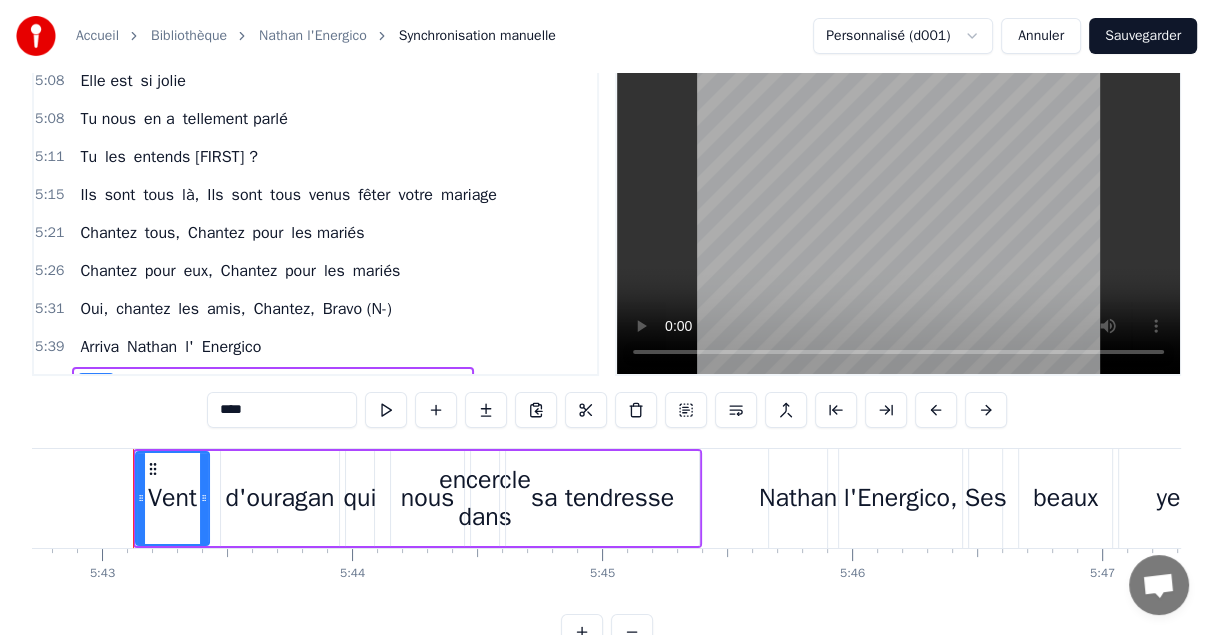 drag, startPoint x: 293, startPoint y: 416, endPoint x: 156, endPoint y: 398, distance: 138.17743 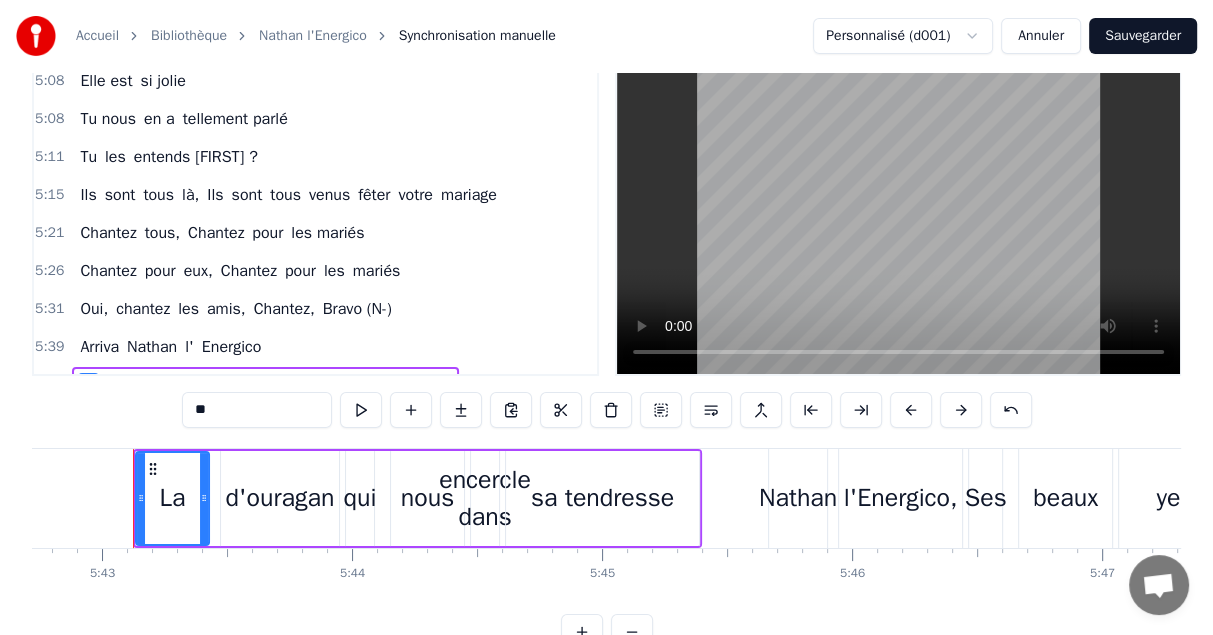 click on "d'ouragan" at bounding box center [140, 385] 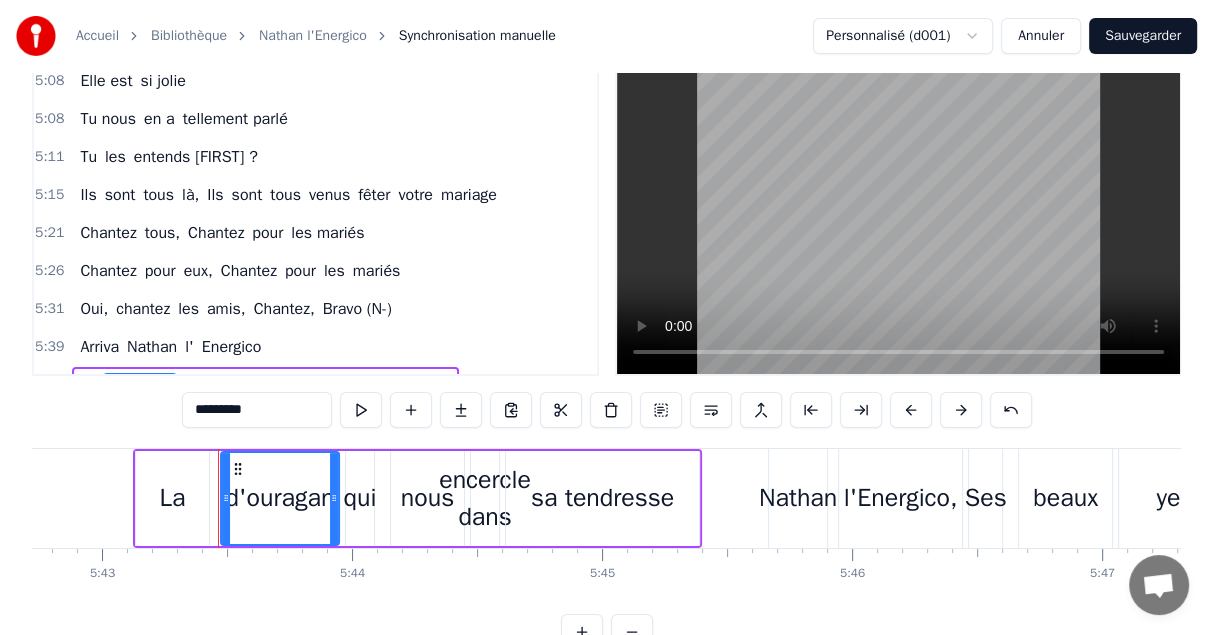 drag, startPoint x: 287, startPoint y: 407, endPoint x: 180, endPoint y: 407, distance: 107 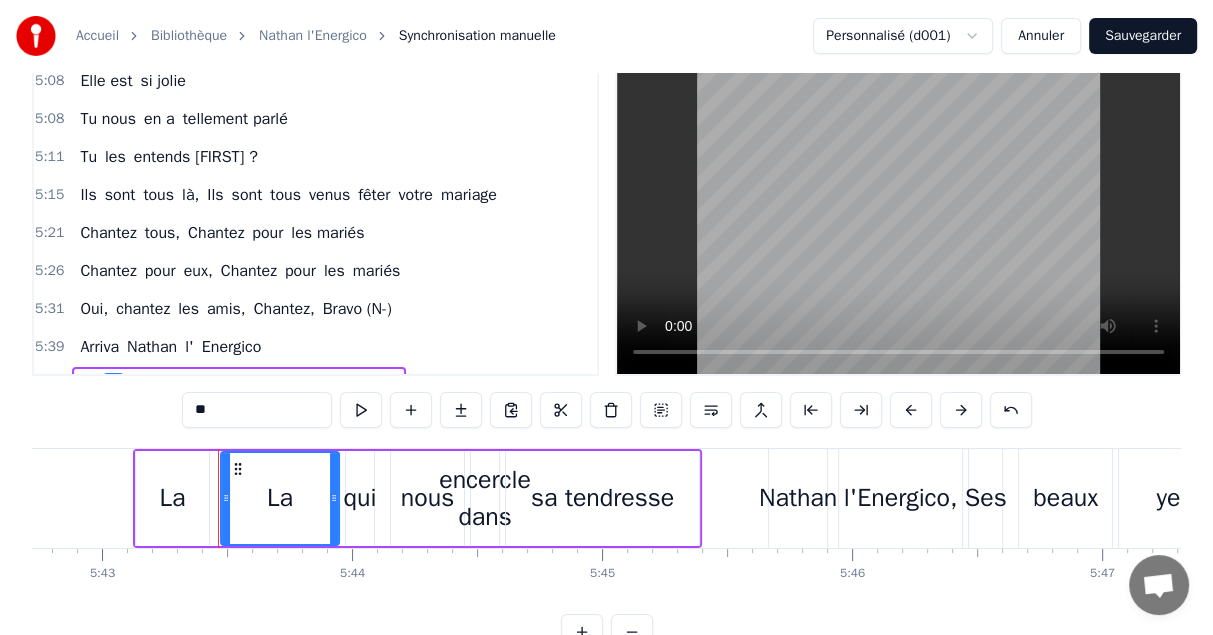 click on "qui" at bounding box center (140, 385) 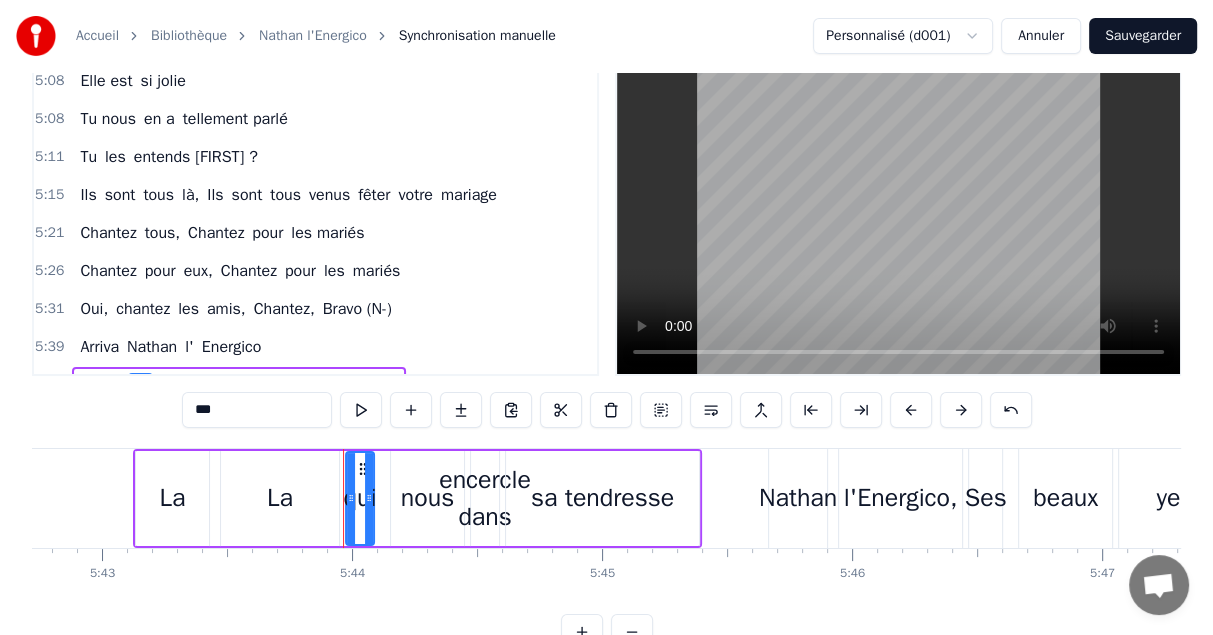 drag, startPoint x: 263, startPoint y: 414, endPoint x: 84, endPoint y: 400, distance: 179.54665 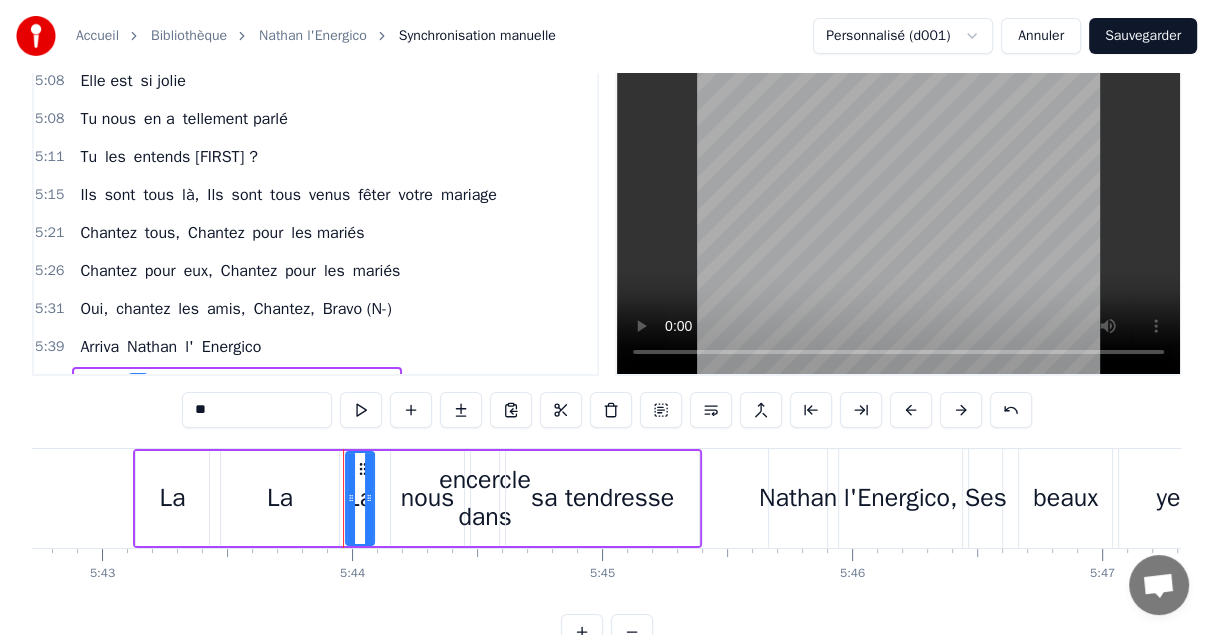 click on "nous" at bounding box center (171, 385) 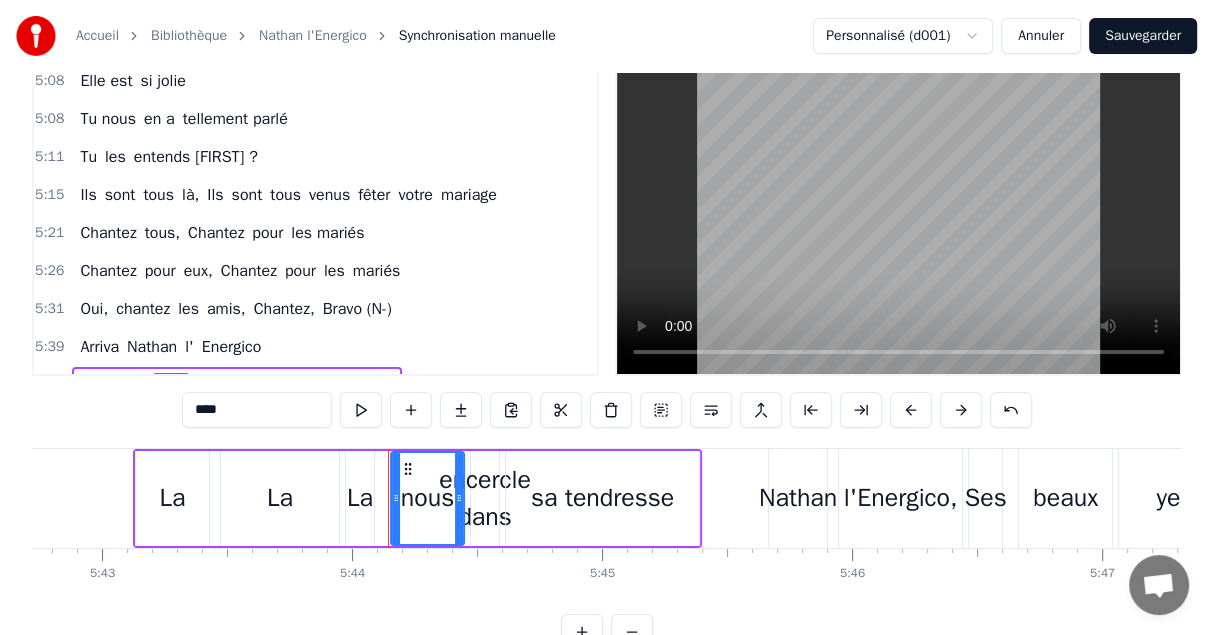 drag, startPoint x: 265, startPoint y: 403, endPoint x: 132, endPoint y: 403, distance: 133 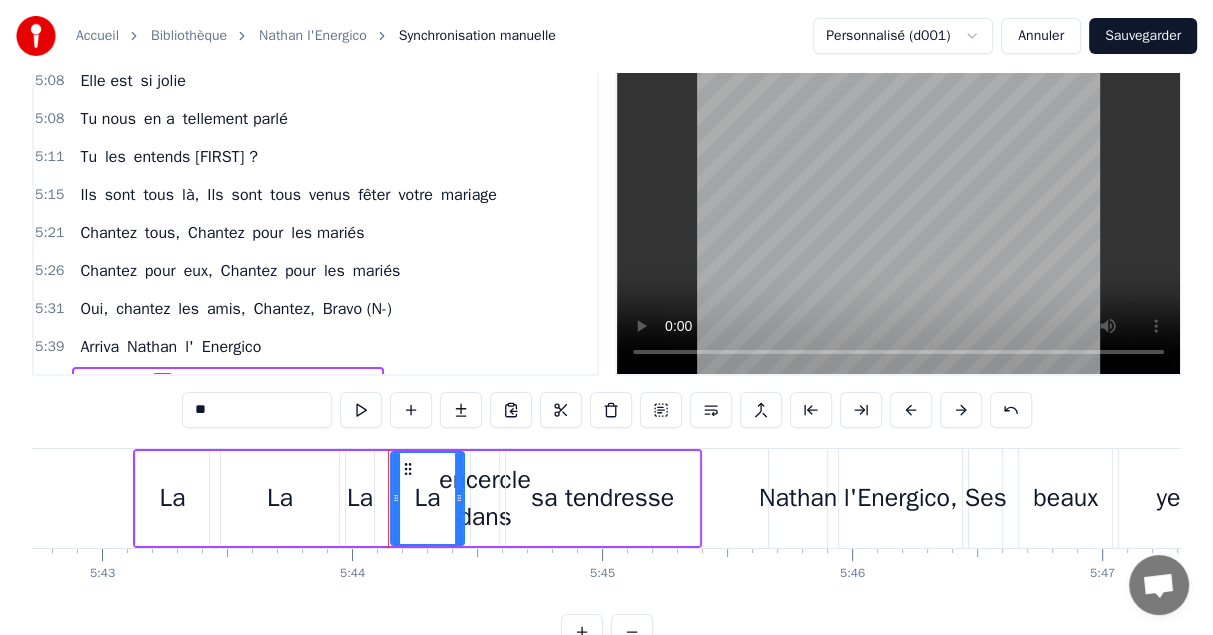 click on "encercle dans" at bounding box center (228, 385) 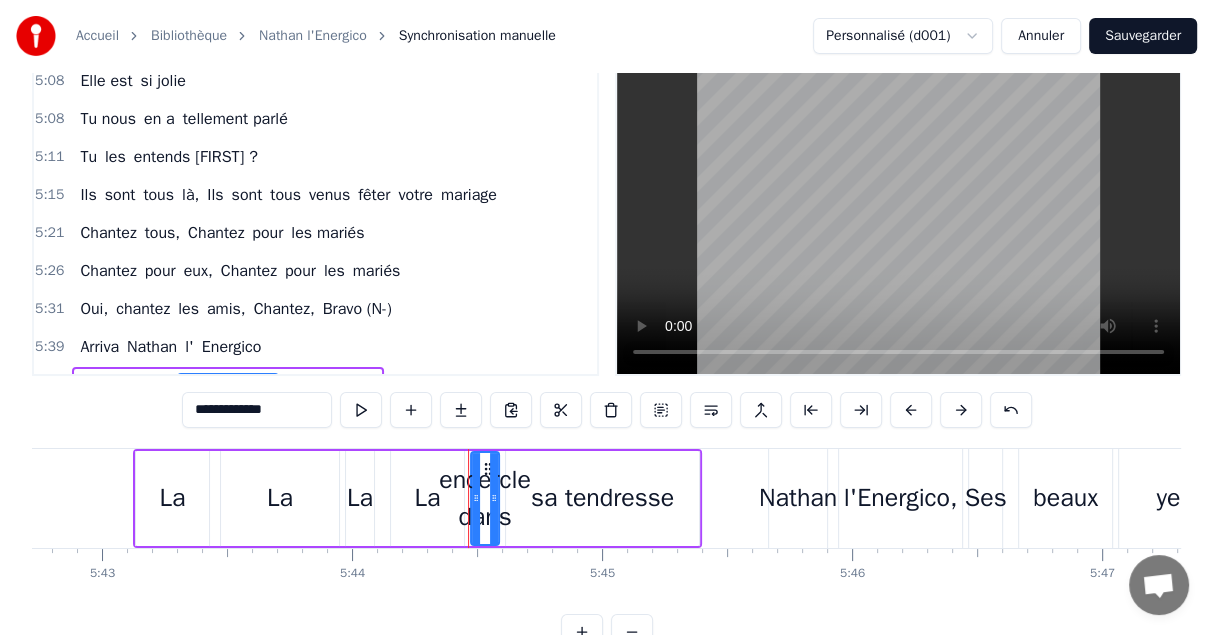drag, startPoint x: 324, startPoint y: 416, endPoint x: 138, endPoint y: 400, distance: 186.6869 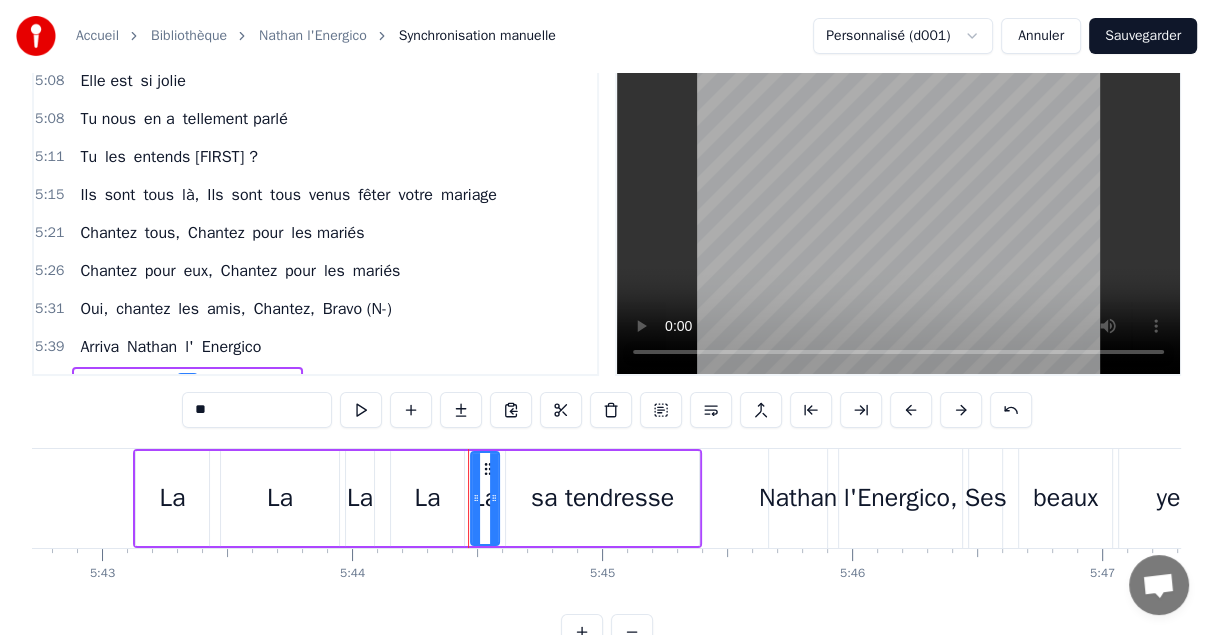 click on "sa tendresse" at bounding box center [250, 385] 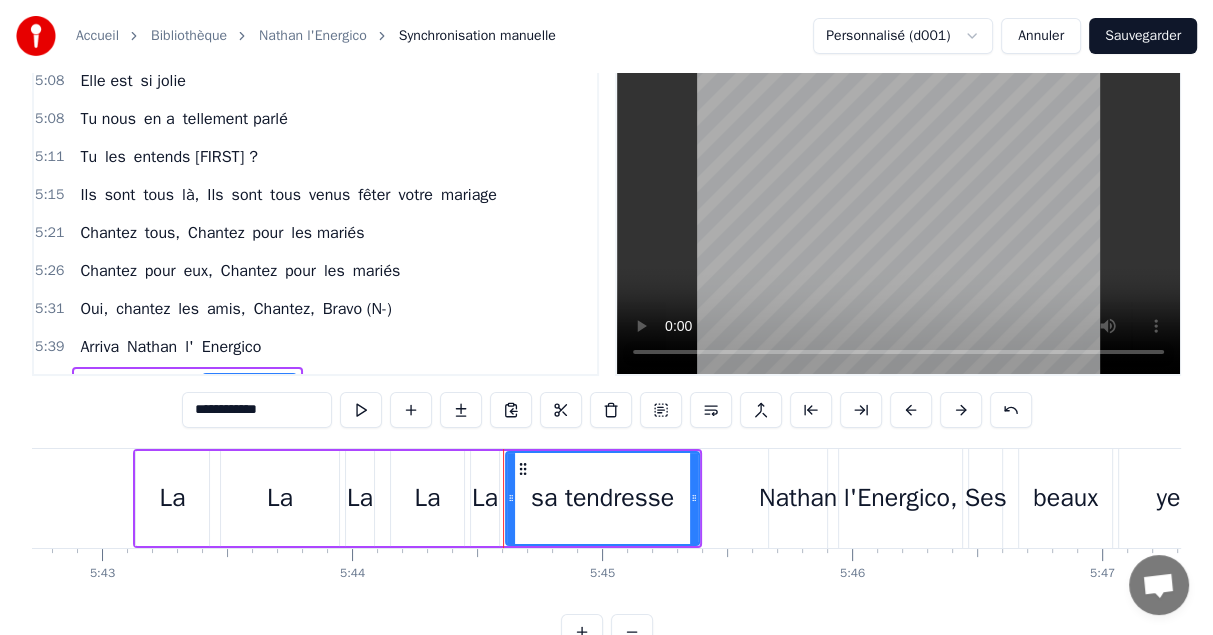 drag, startPoint x: 282, startPoint y: 410, endPoint x: 40, endPoint y: 374, distance: 244.66304 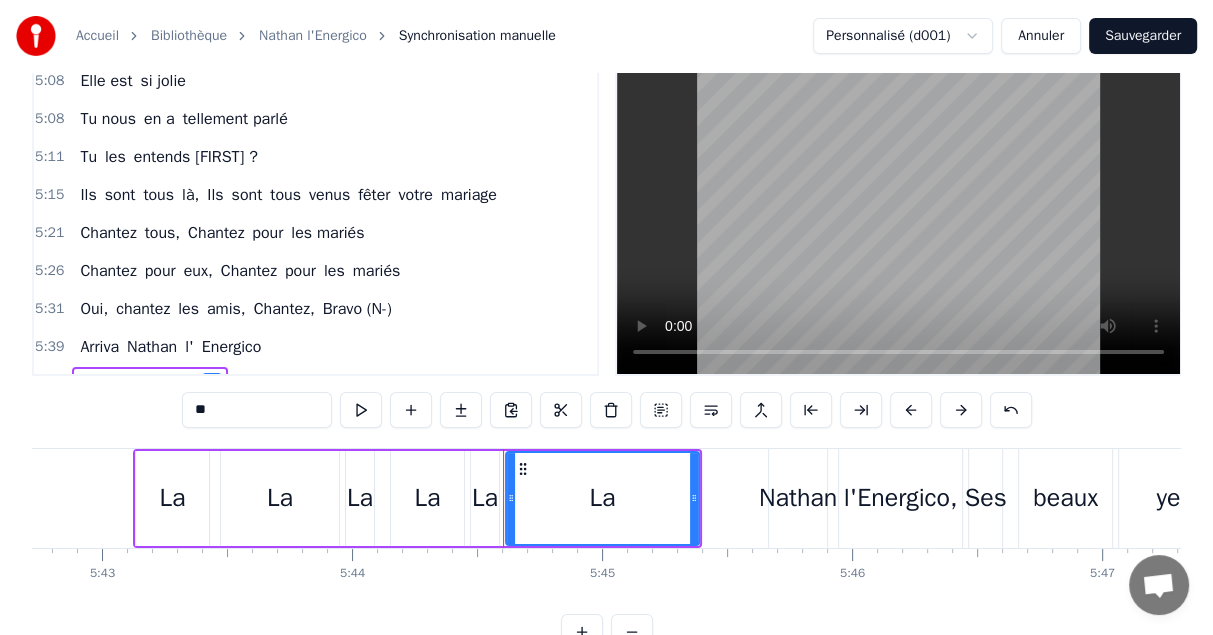 click on "Nathan" at bounding box center (105, 423) 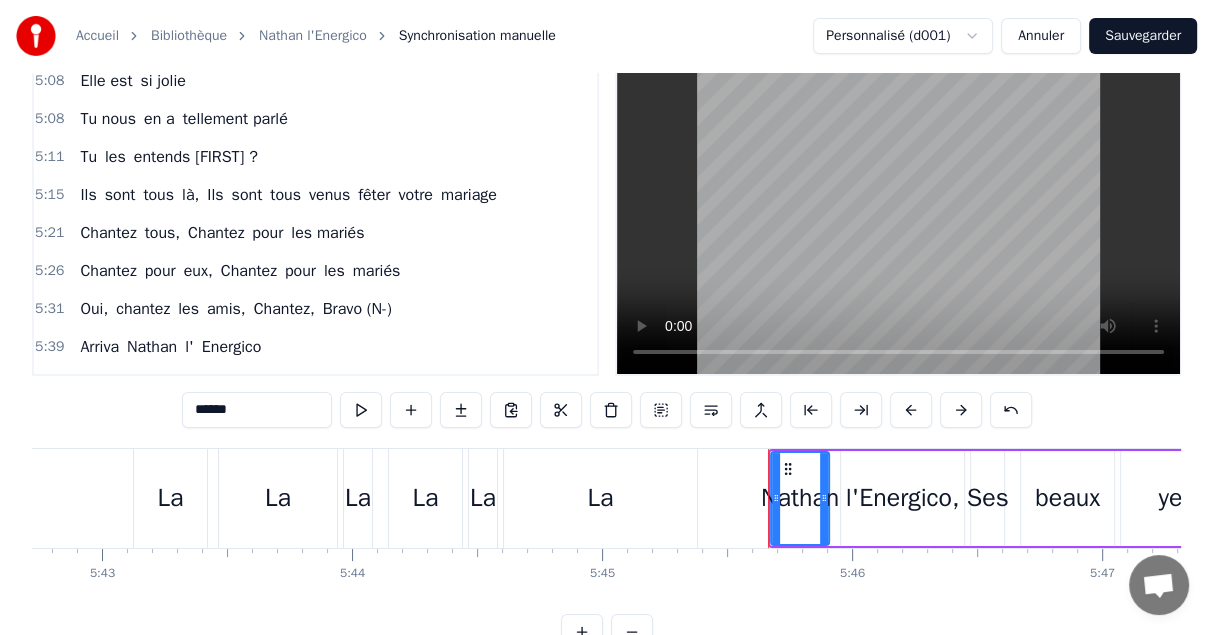 scroll, scrollTop: 83, scrollLeft: 0, axis: vertical 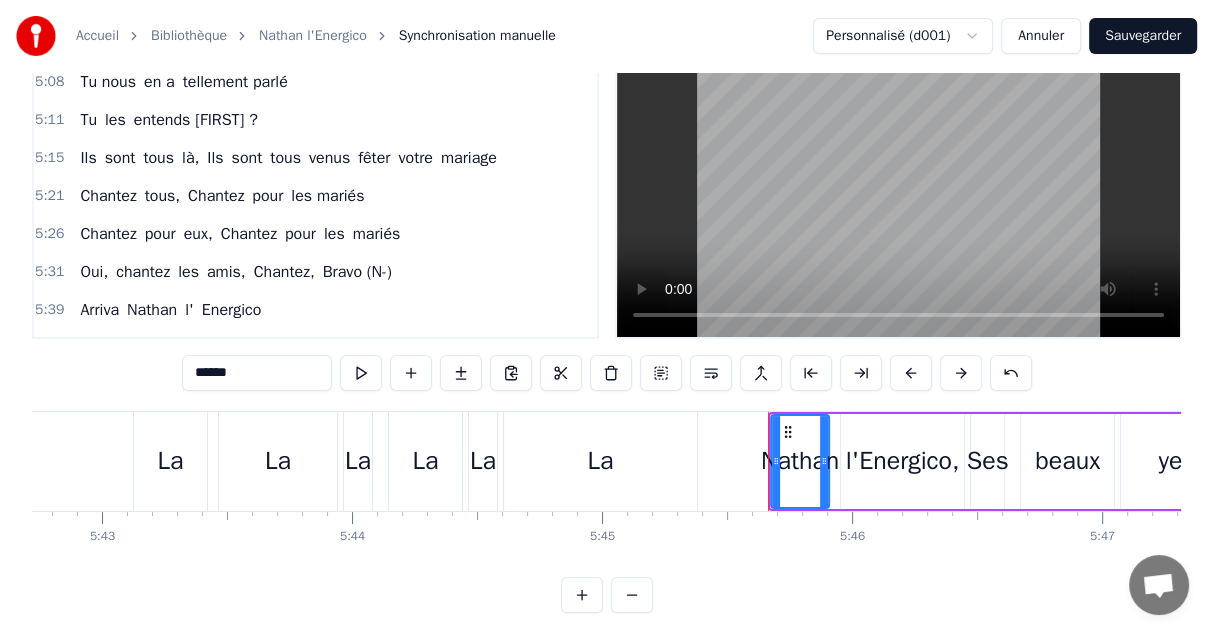 drag, startPoint x: 270, startPoint y: 379, endPoint x: 151, endPoint y: 370, distance: 119.33985 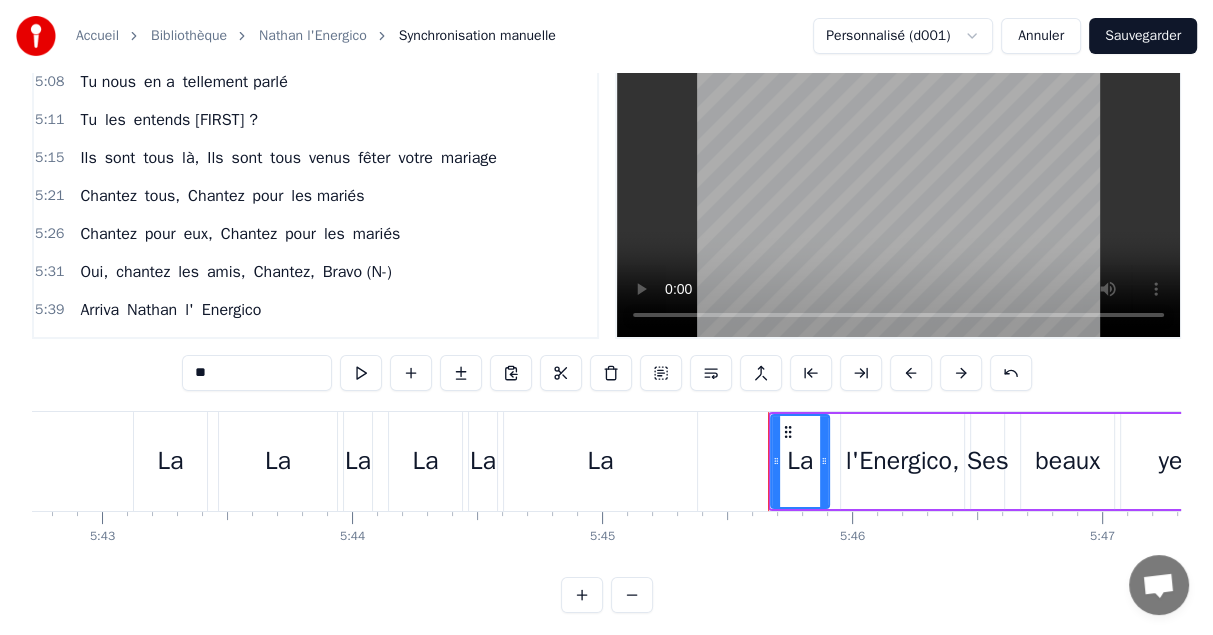 click on "l'Energico," at bounding box center [141, 386] 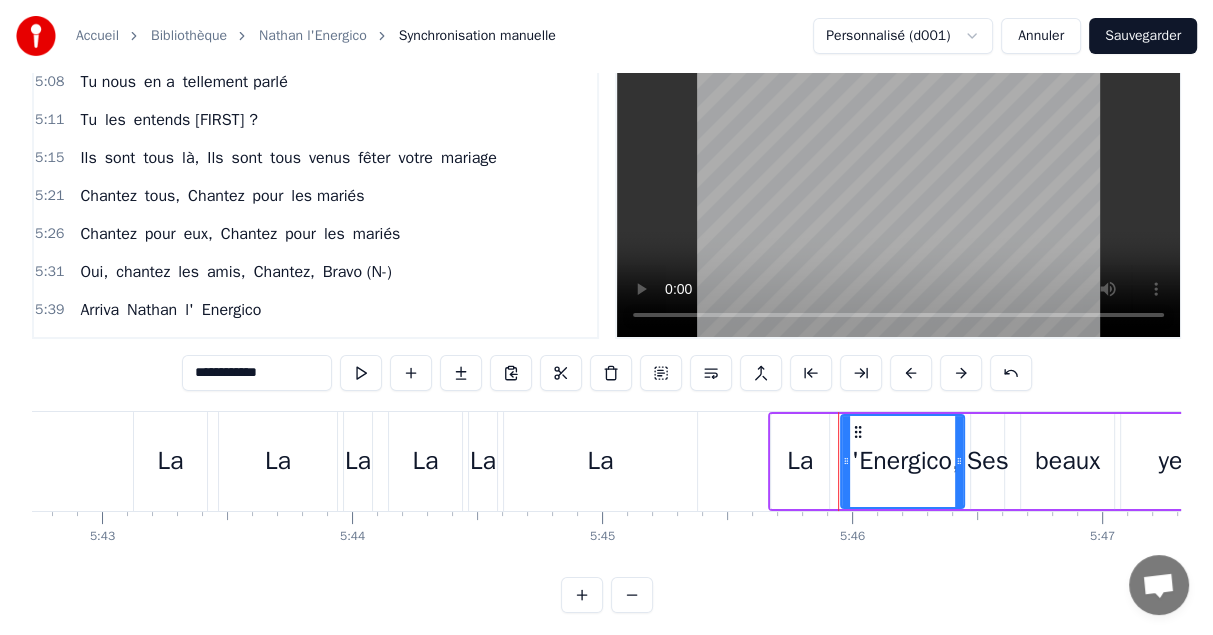 drag, startPoint x: 289, startPoint y: 378, endPoint x: 129, endPoint y: 357, distance: 161.37224 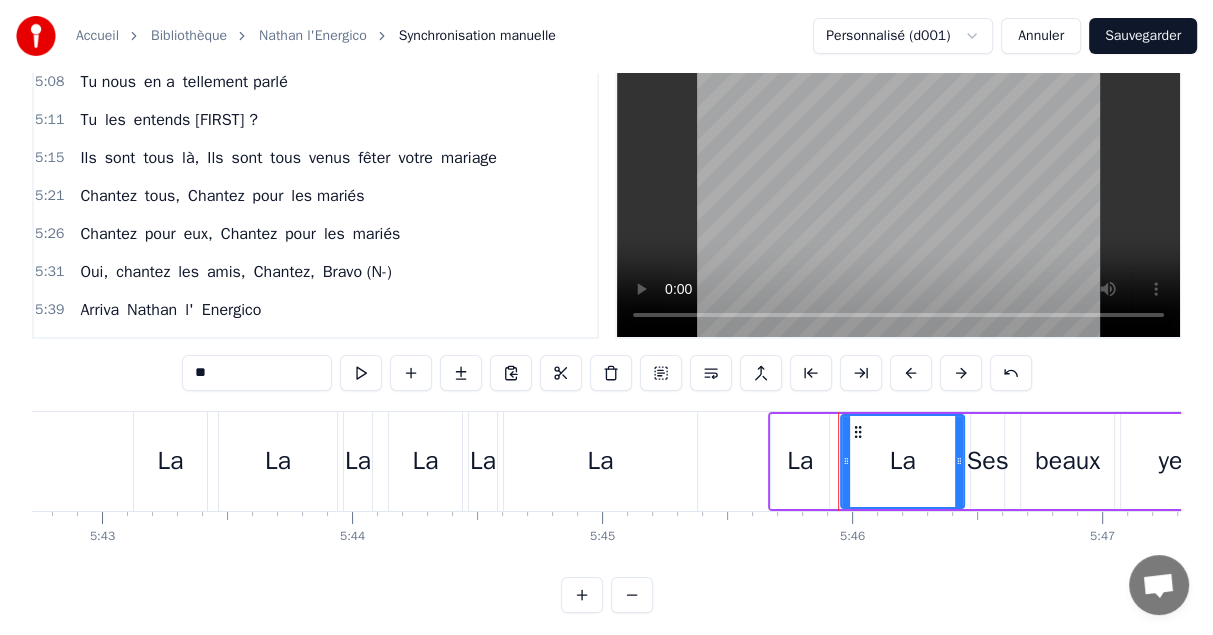 click on "Ses" at bounding box center (143, 386) 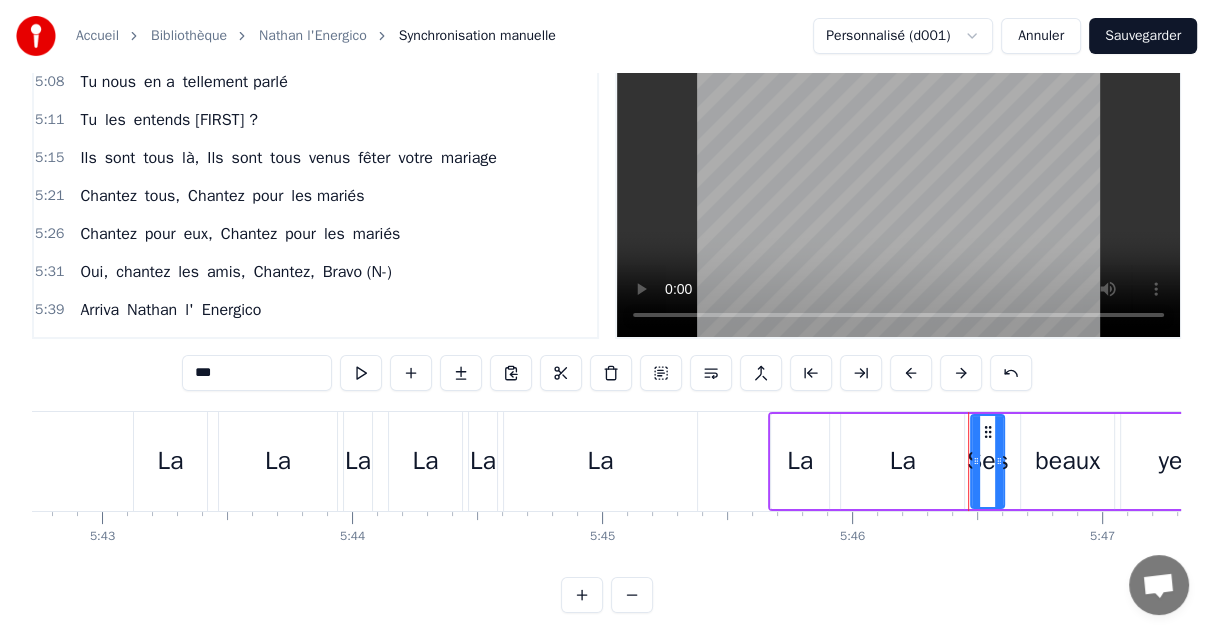 drag, startPoint x: 290, startPoint y: 376, endPoint x: 130, endPoint y: 366, distance: 160.3122 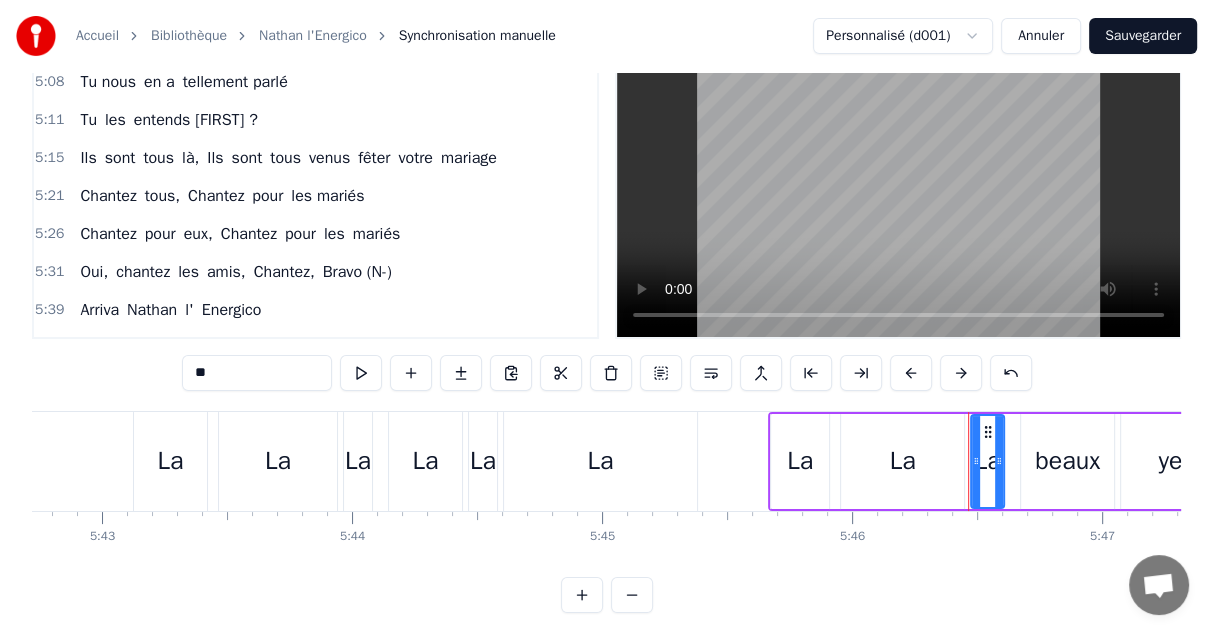 click on "beaux" at bounding box center [175, 386] 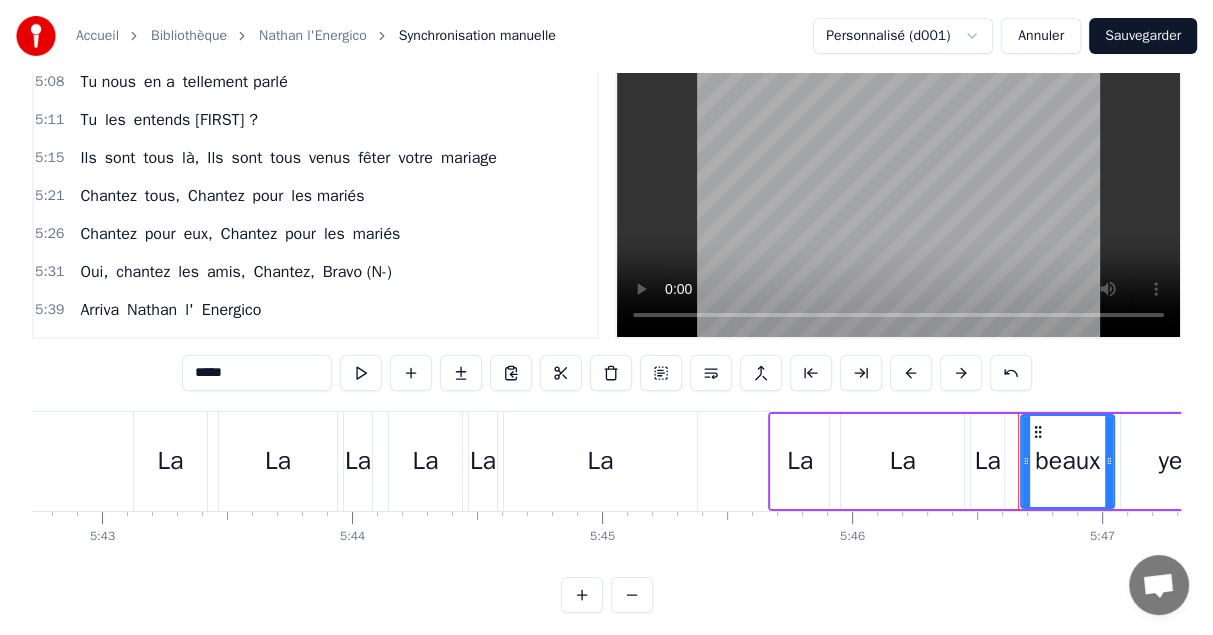 drag, startPoint x: 111, startPoint y: 359, endPoint x: 34, endPoint y: 355, distance: 77.10383 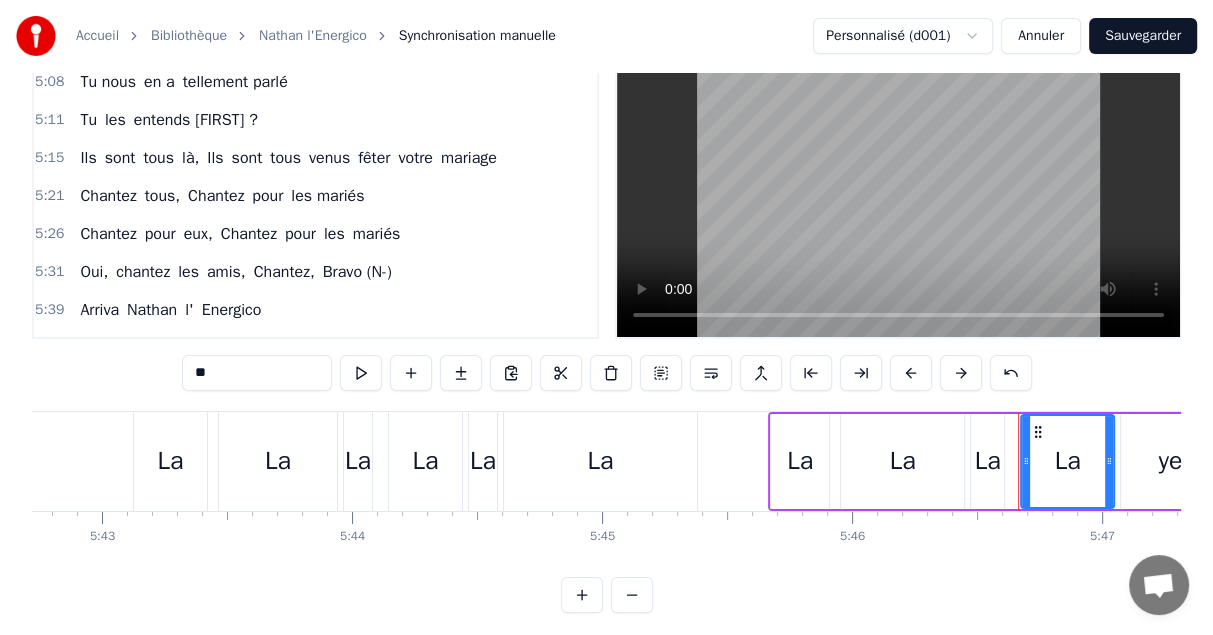 click on "yeux" at bounding box center (194, 386) 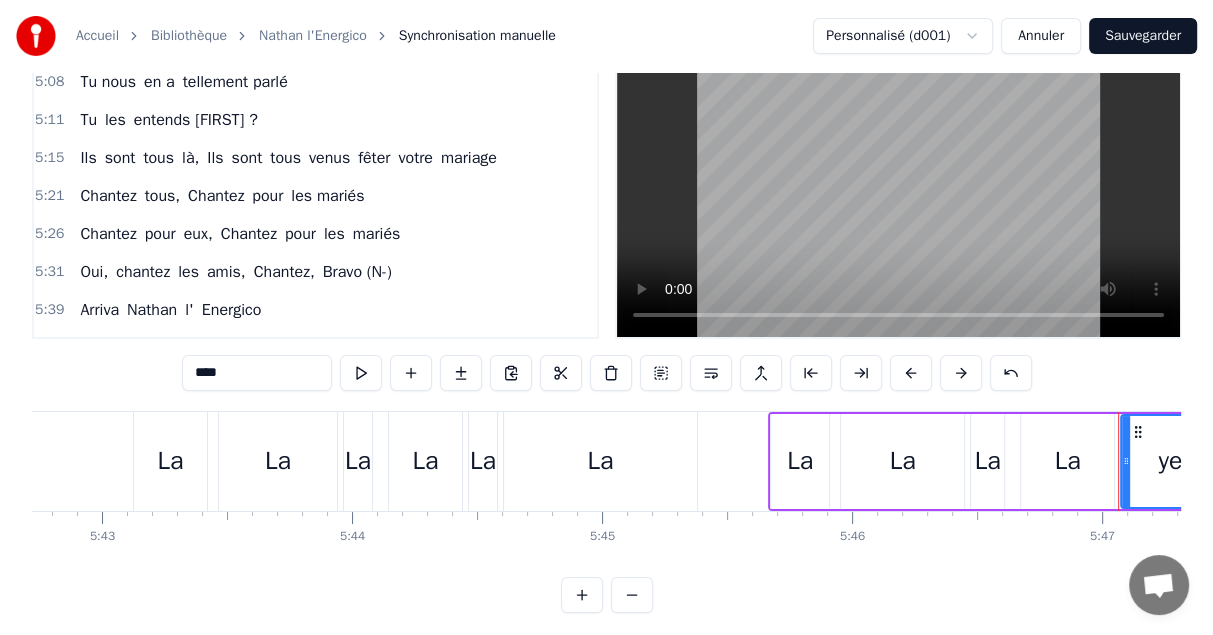 scroll, scrollTop: 0, scrollLeft: 86665, axis: horizontal 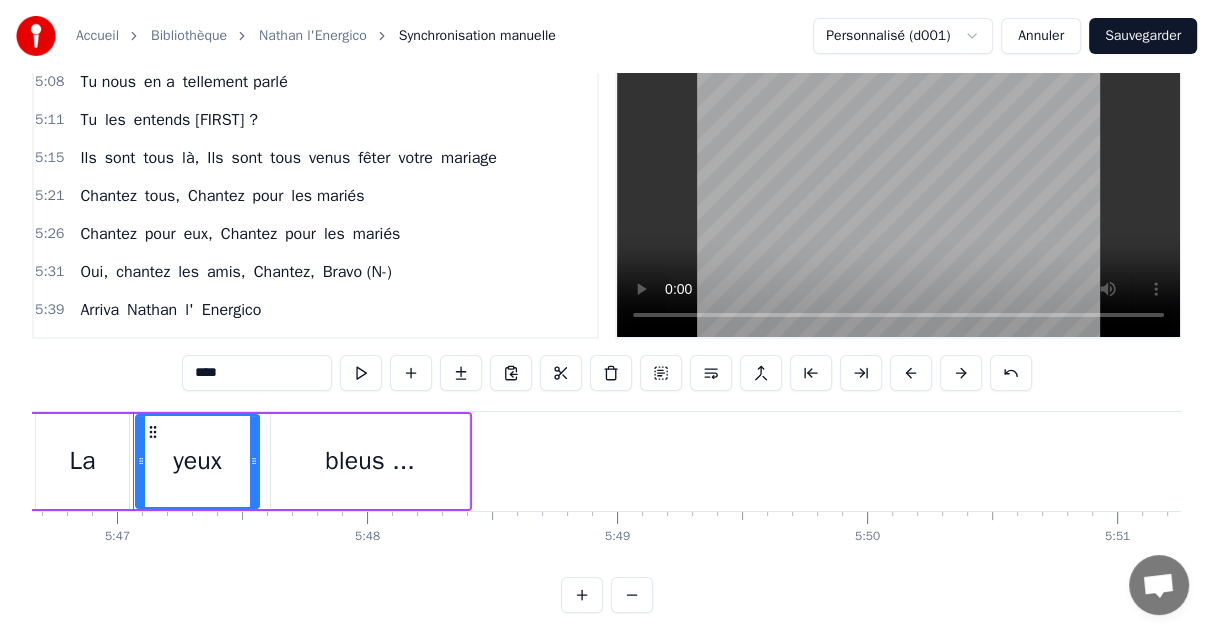 drag, startPoint x: 160, startPoint y: 353, endPoint x: 148, endPoint y: 351, distance: 12.165525 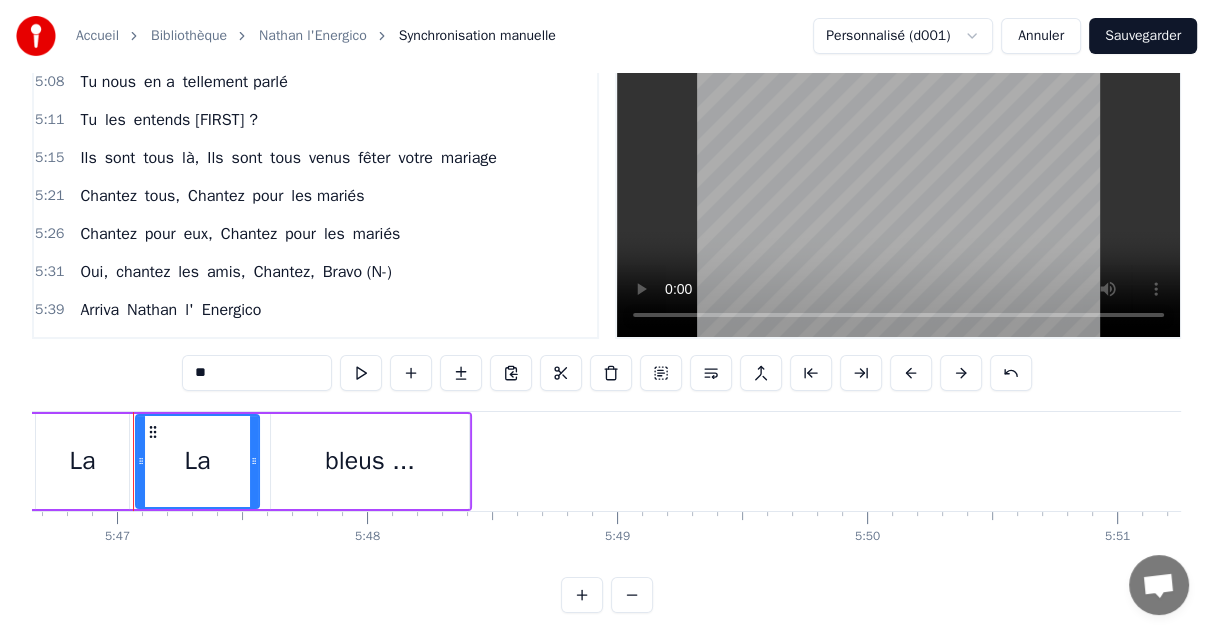 click on "bleus ..." at bounding box center [232, 386] 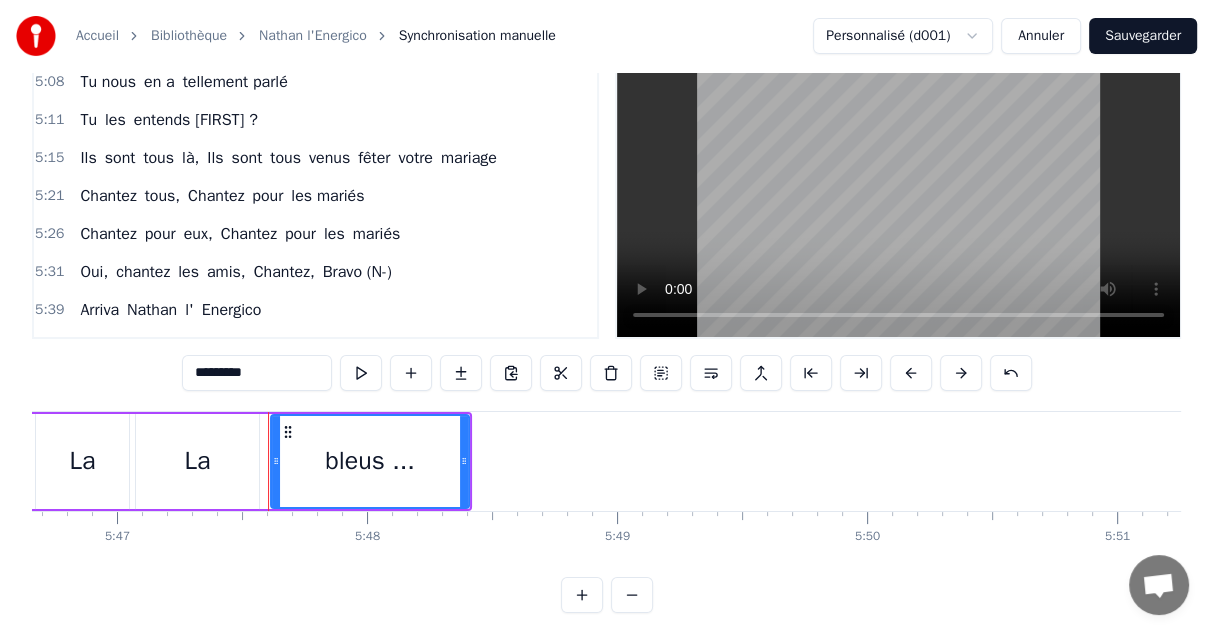 click on "*********" at bounding box center [257, 373] 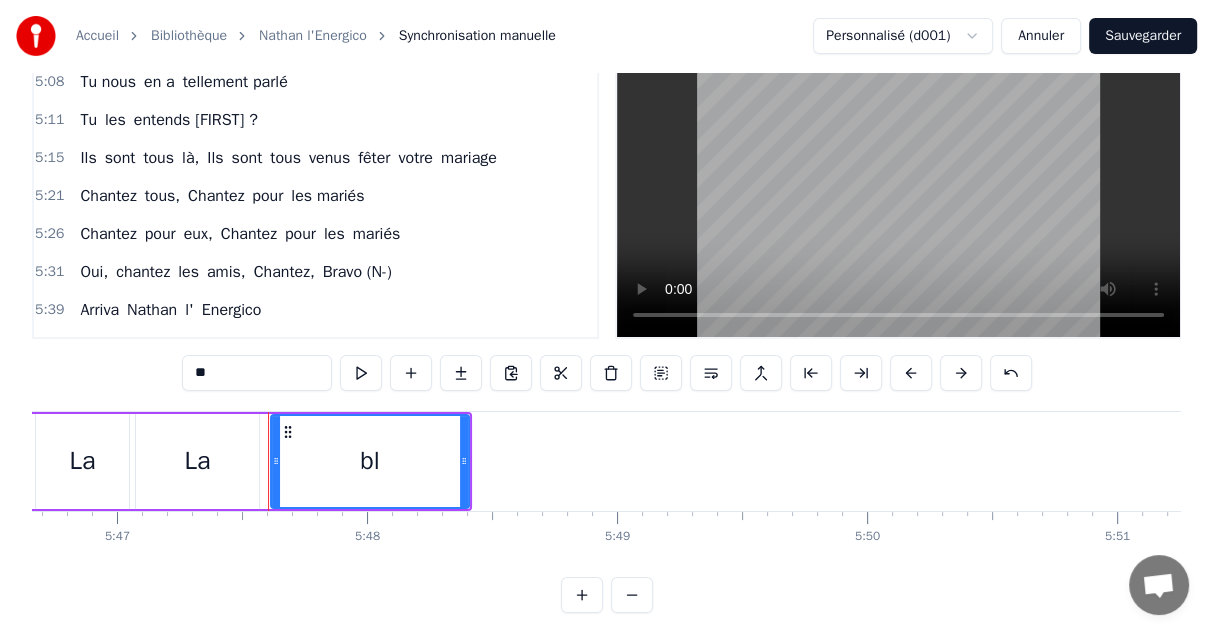 type on "*" 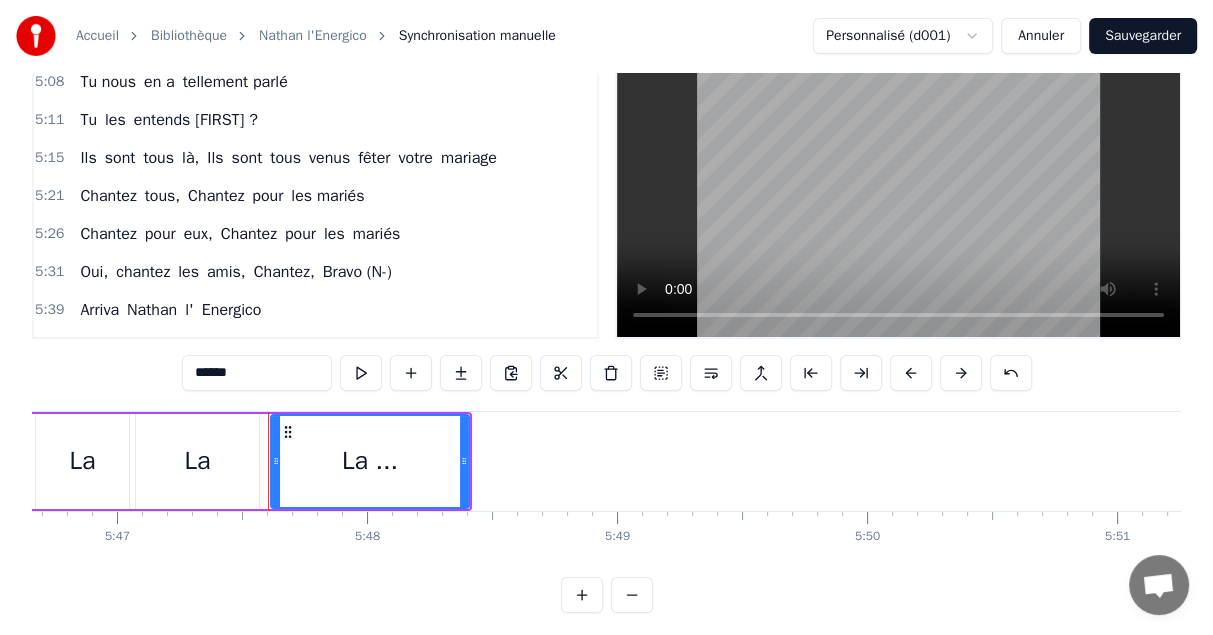type on "******" 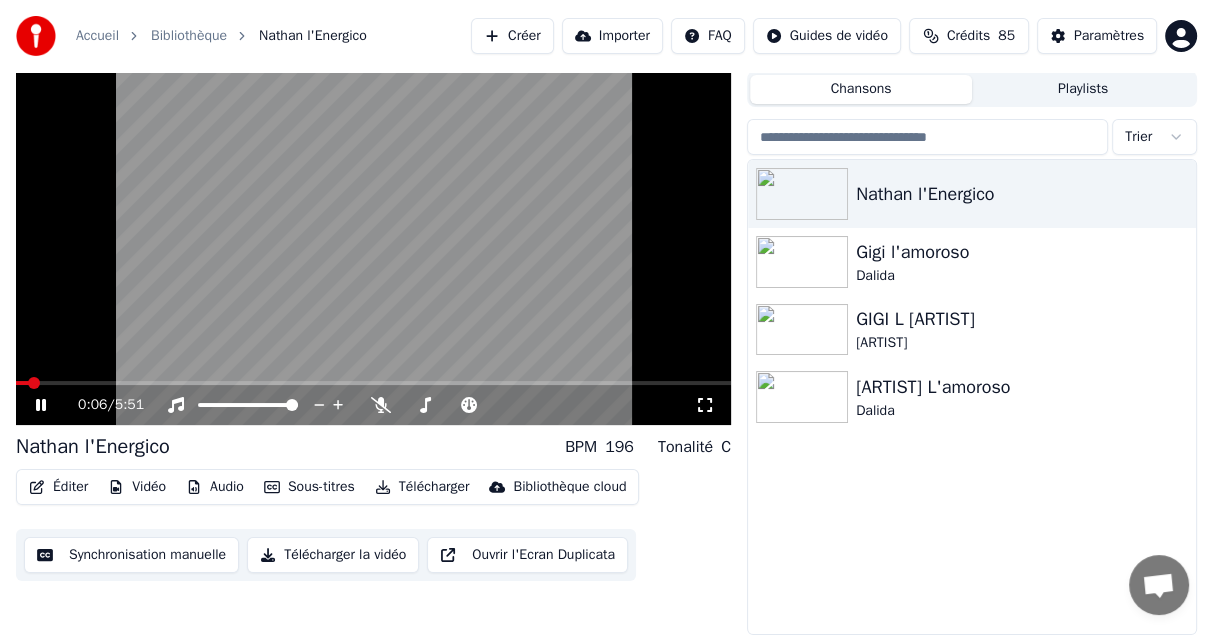 scroll, scrollTop: 0, scrollLeft: 0, axis: both 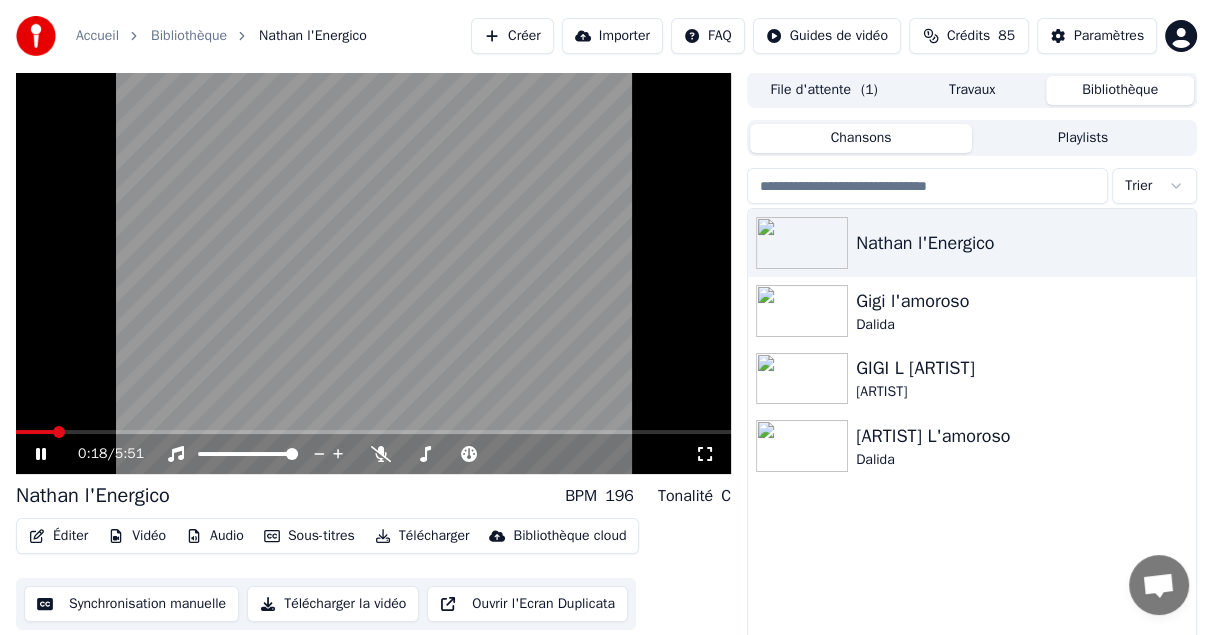 click at bounding box center [373, 432] 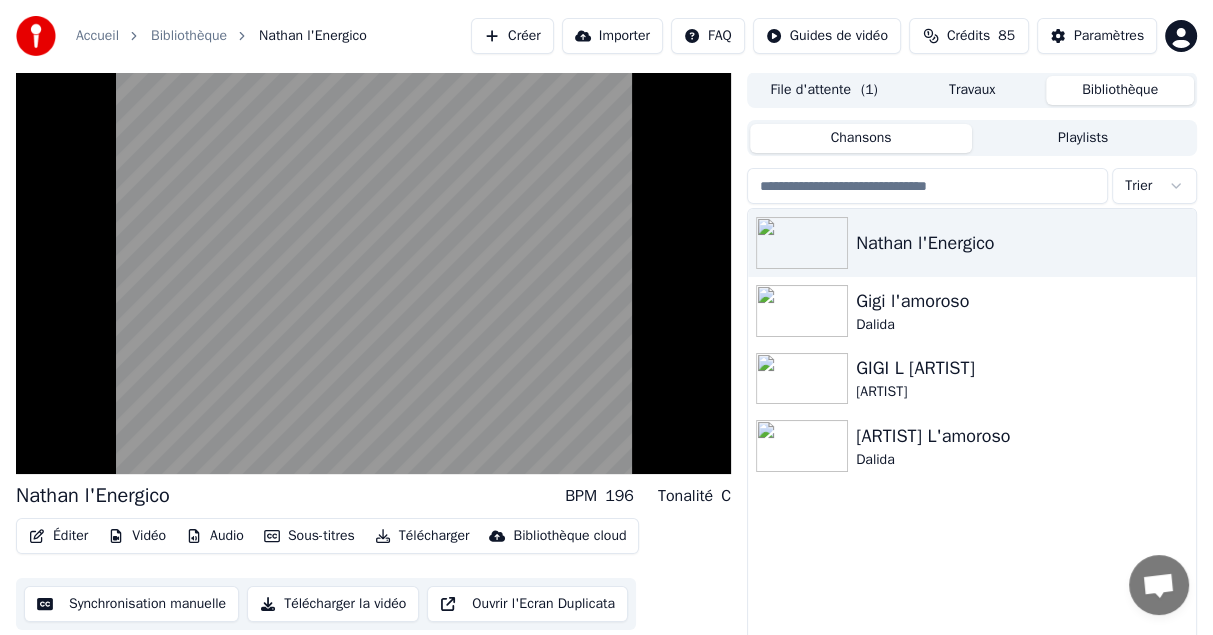 click on "[FIRST] [LAST] [ARTIST] [ARTIST] [ARTIST] [ARTIST] [ARTIST] [ARTIST]" at bounding box center (972, 446) 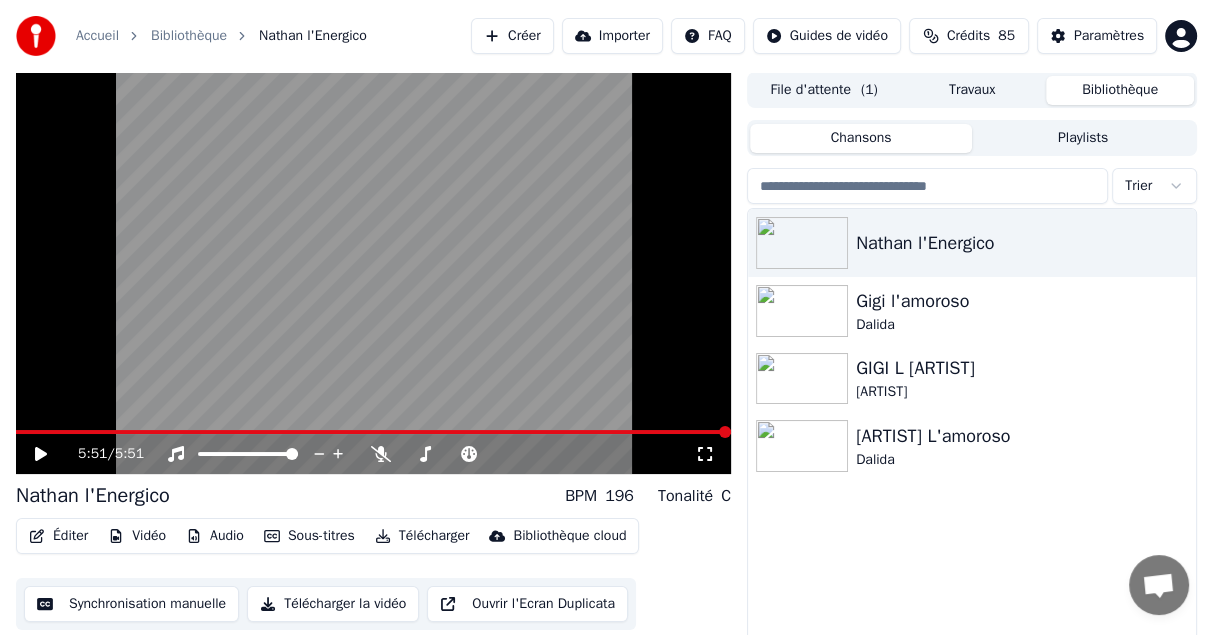 click on "Télécharger la vidéo" at bounding box center (333, 604) 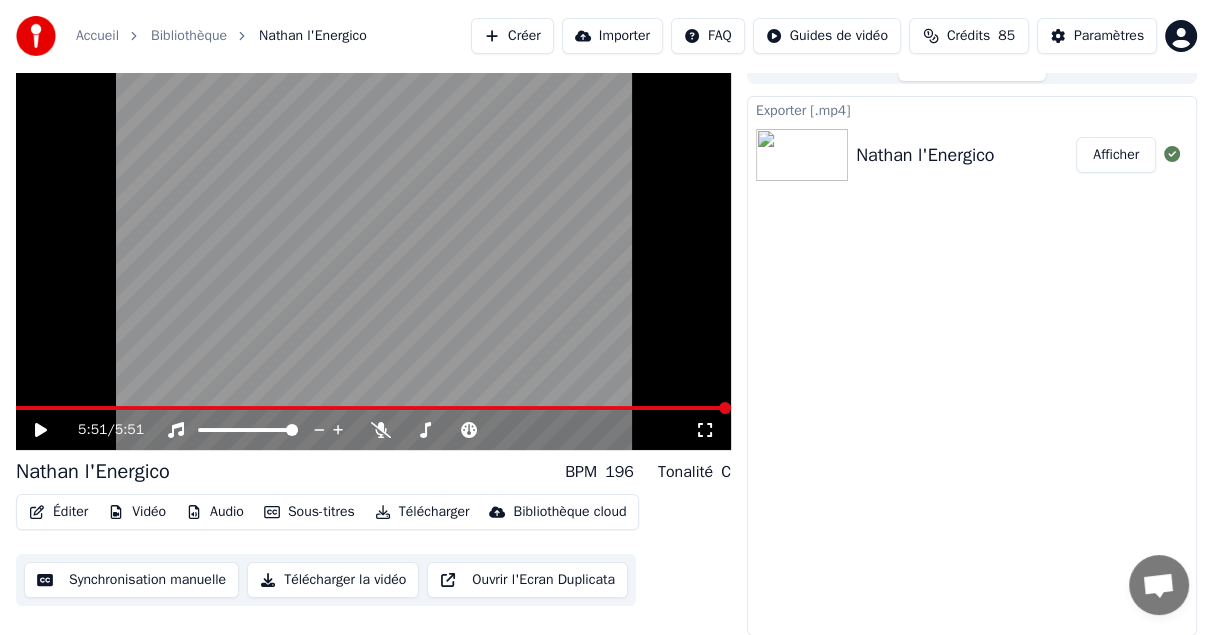 scroll, scrollTop: 0, scrollLeft: 0, axis: both 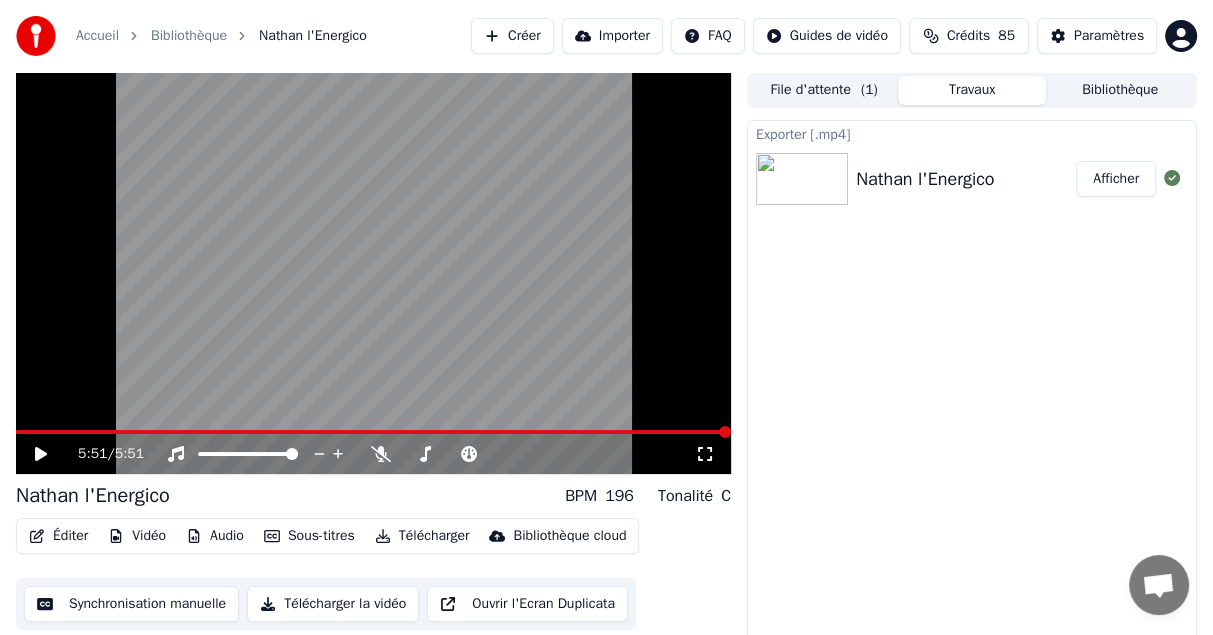 click on "Afficher" at bounding box center [1116, 179] 